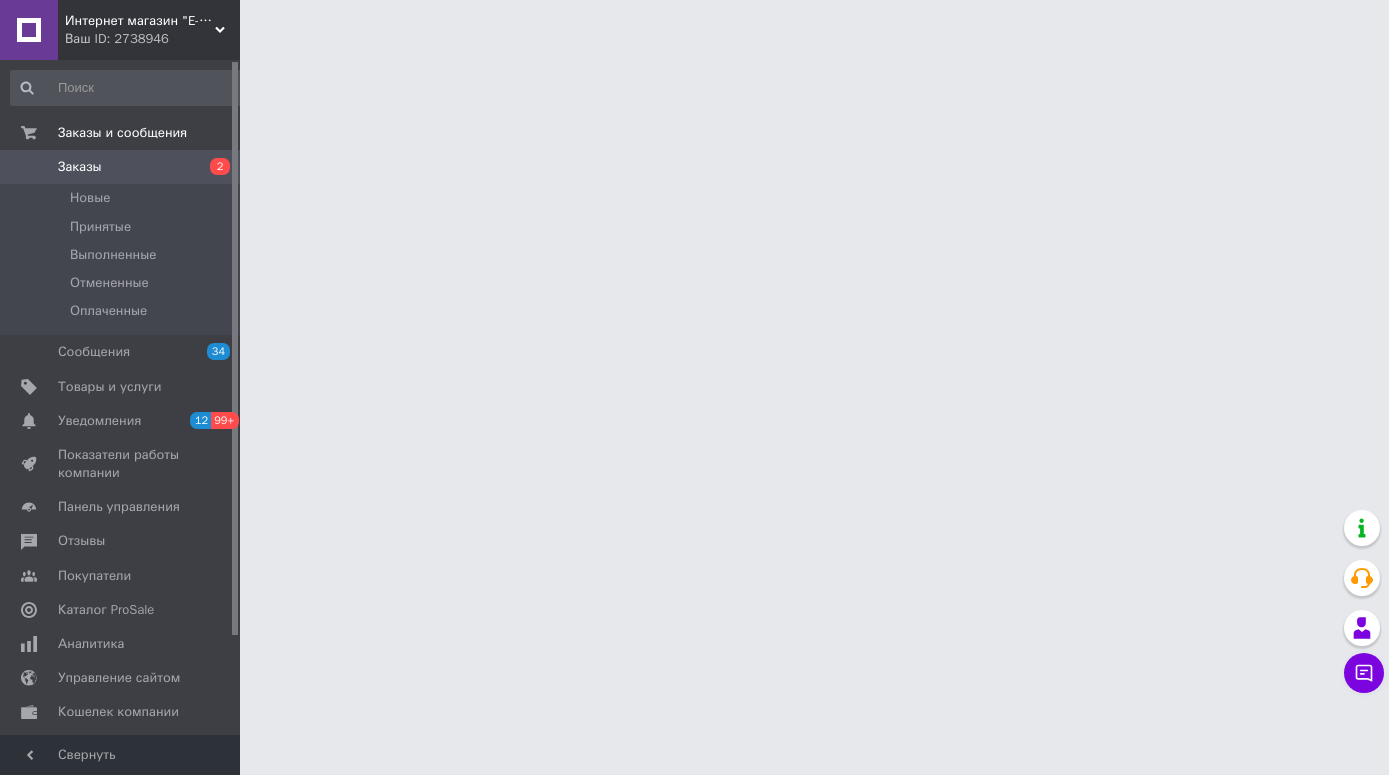 scroll, scrollTop: 0, scrollLeft: 0, axis: both 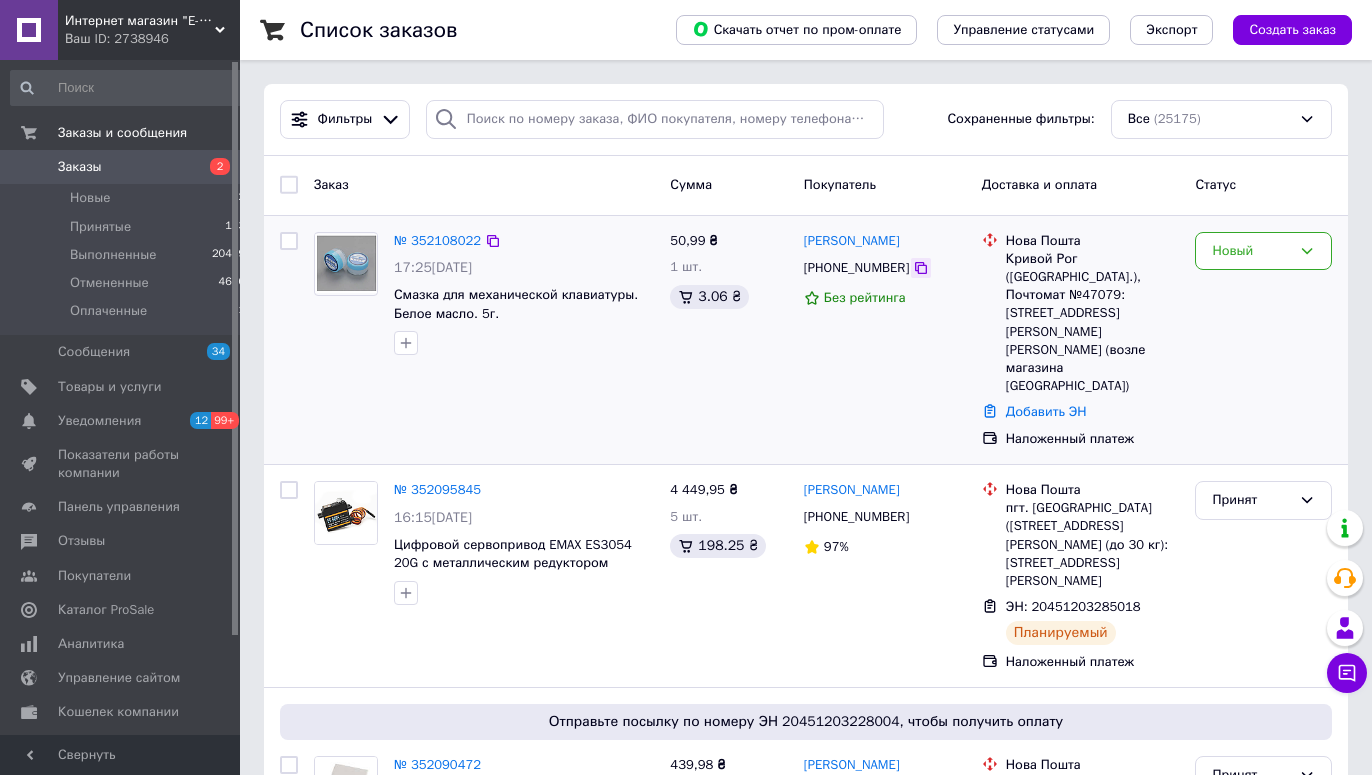 click 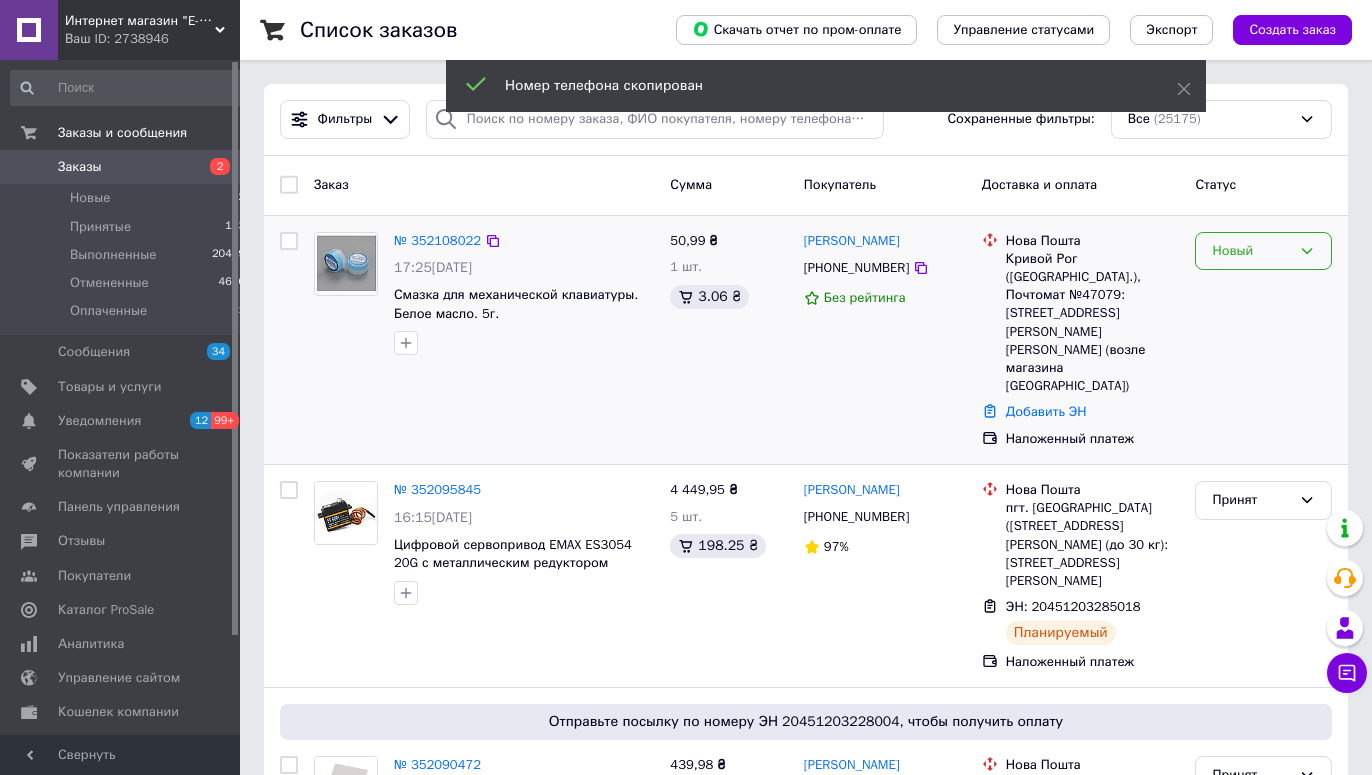 click on "Новый" at bounding box center (1251, 251) 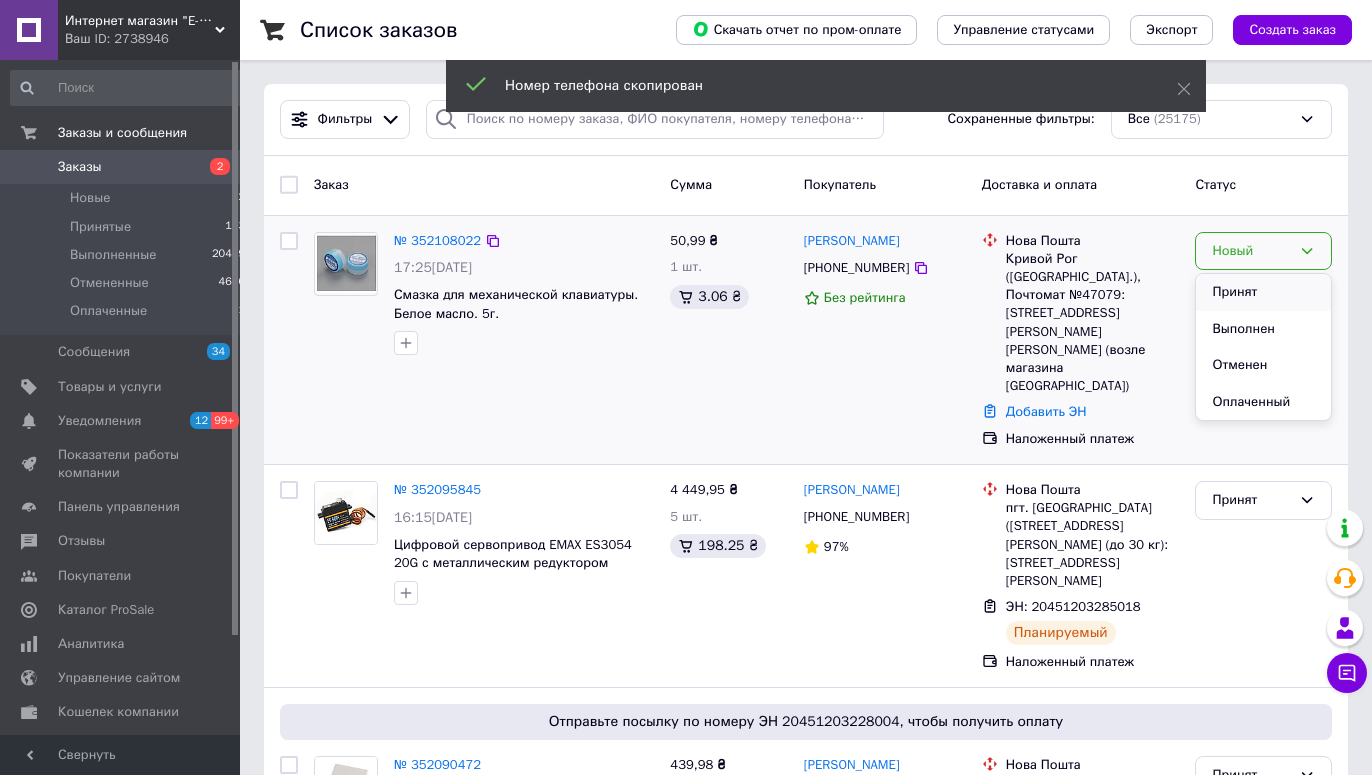 click on "Принят" at bounding box center (1263, 292) 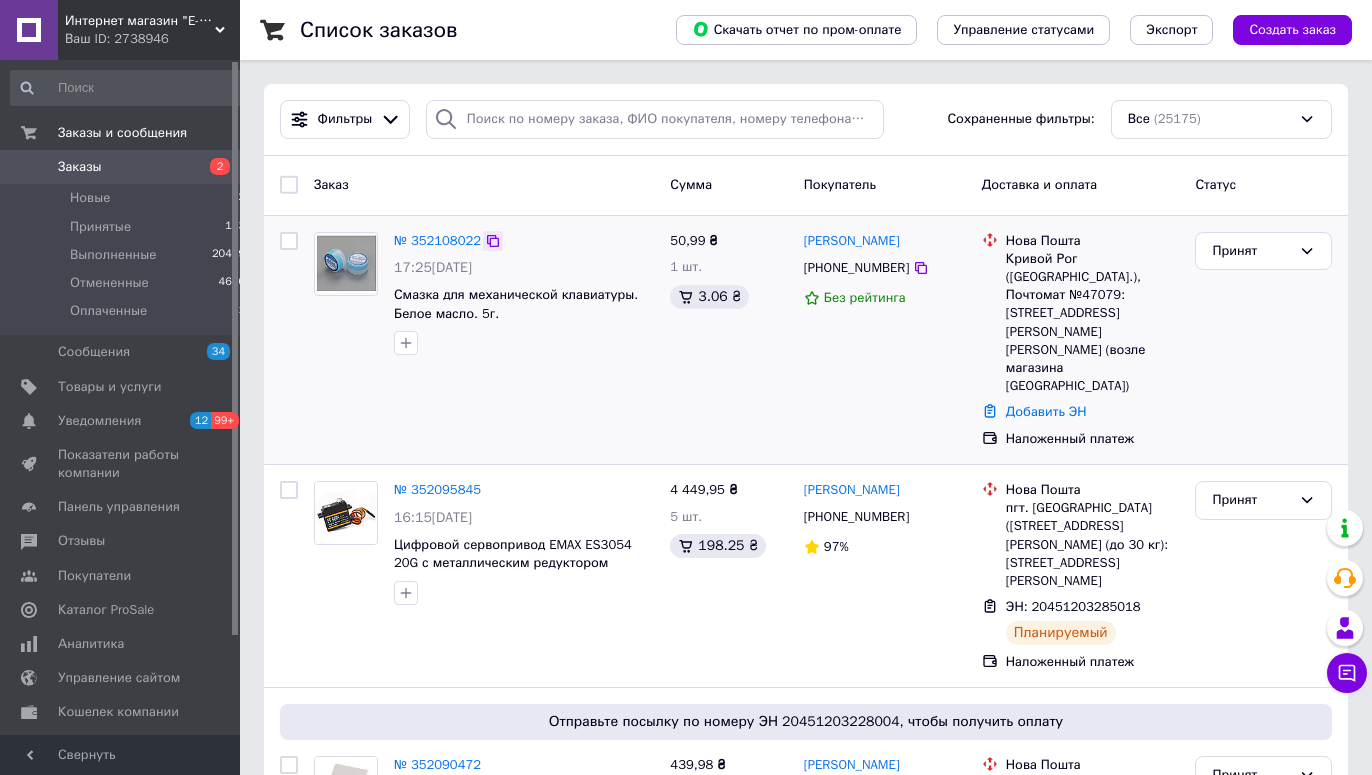 click 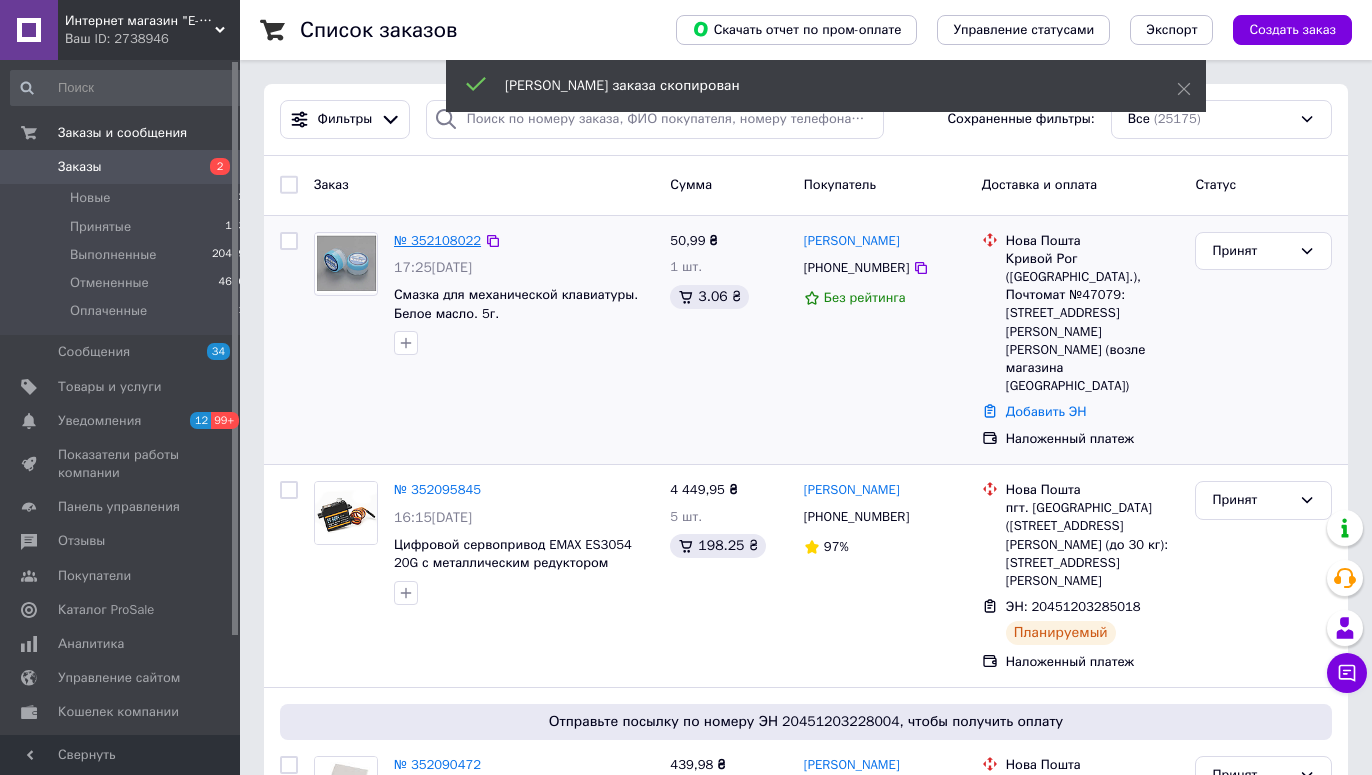 click on "№ 352108022" at bounding box center (437, 240) 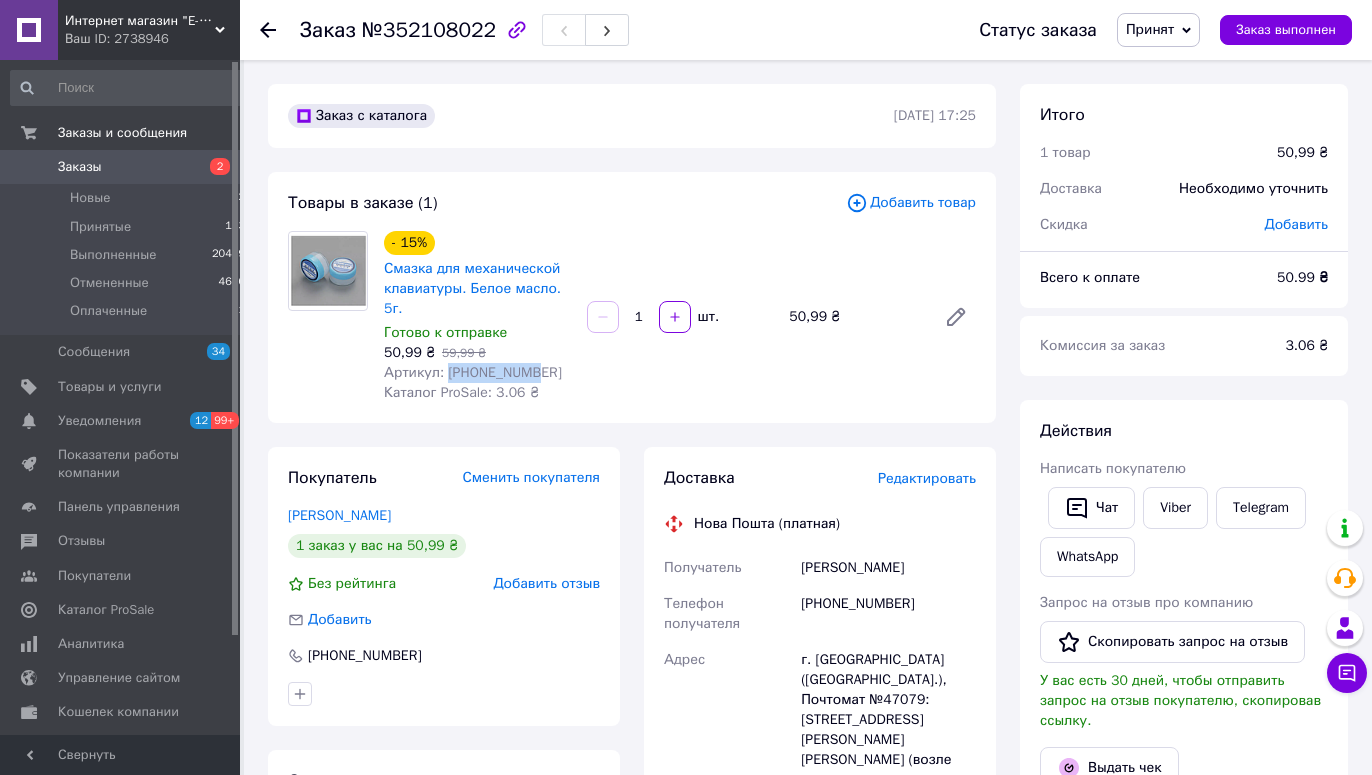 drag, startPoint x: 536, startPoint y: 348, endPoint x: 444, endPoint y: 351, distance: 92.0489 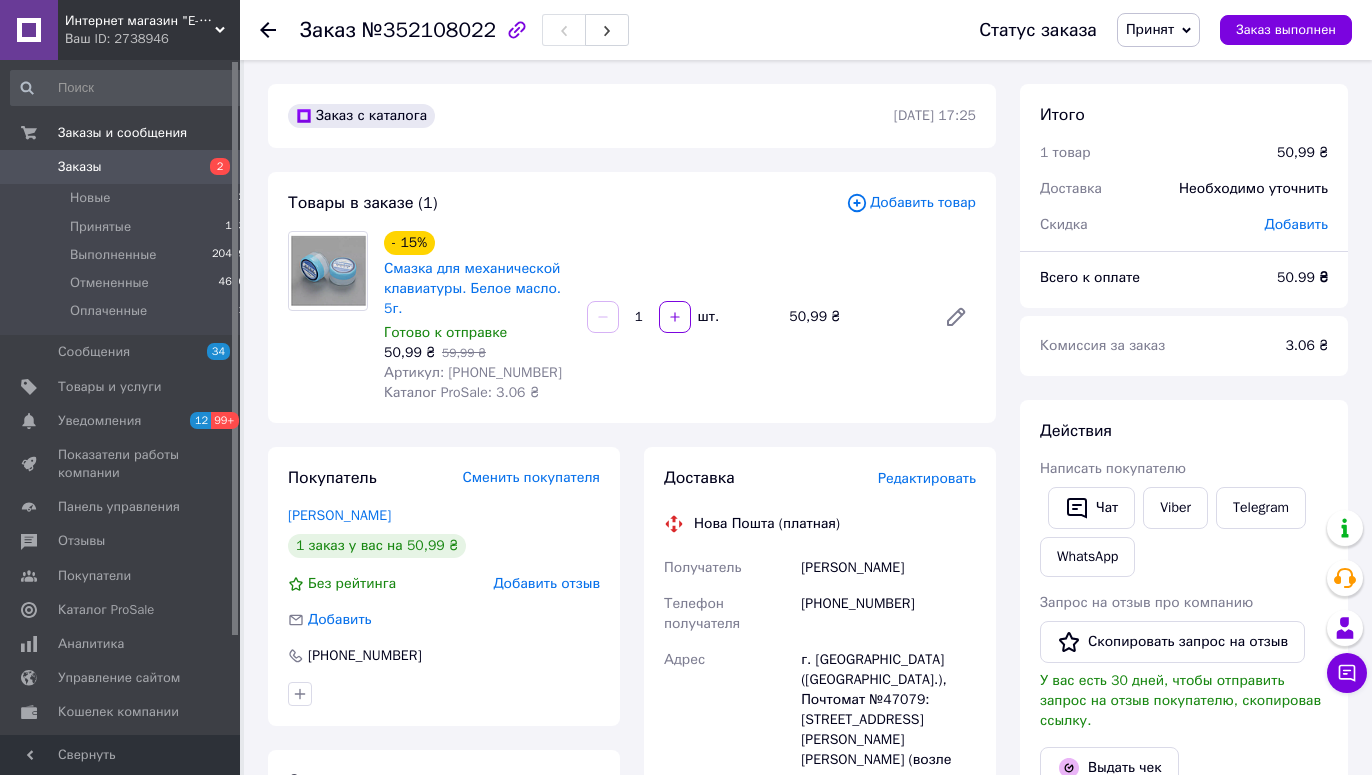 click on "Добавить отзыв" at bounding box center (546, 583) 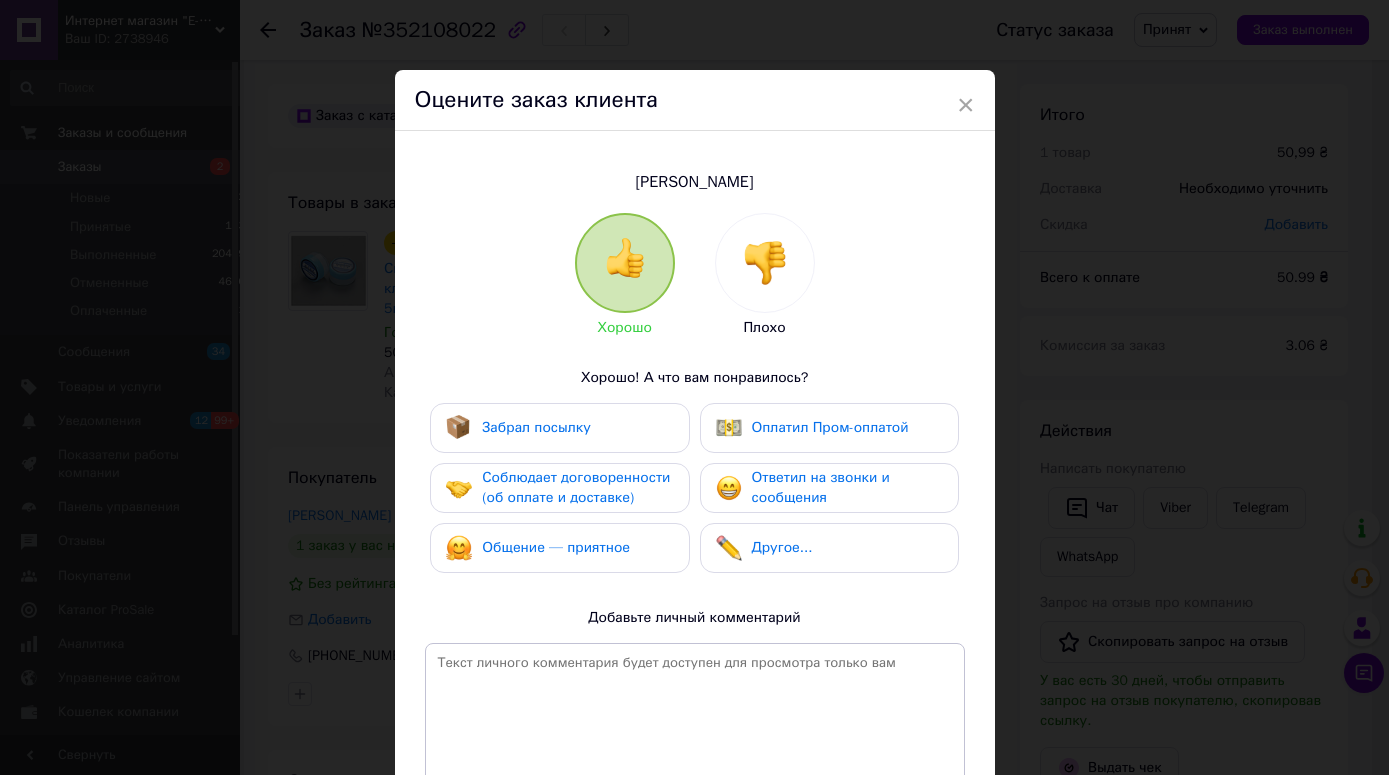 click at bounding box center (765, 263) 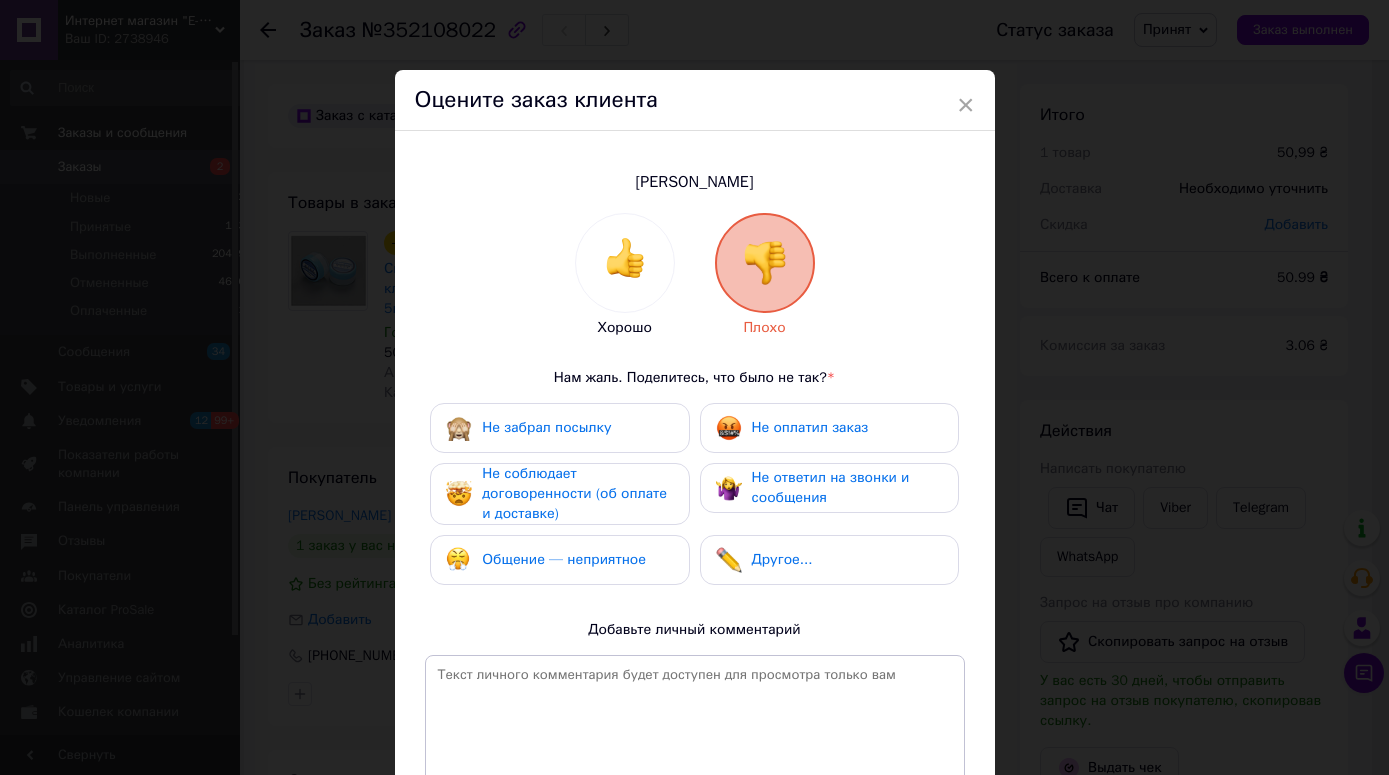click on "Не оплатил заказ" at bounding box center (810, 427) 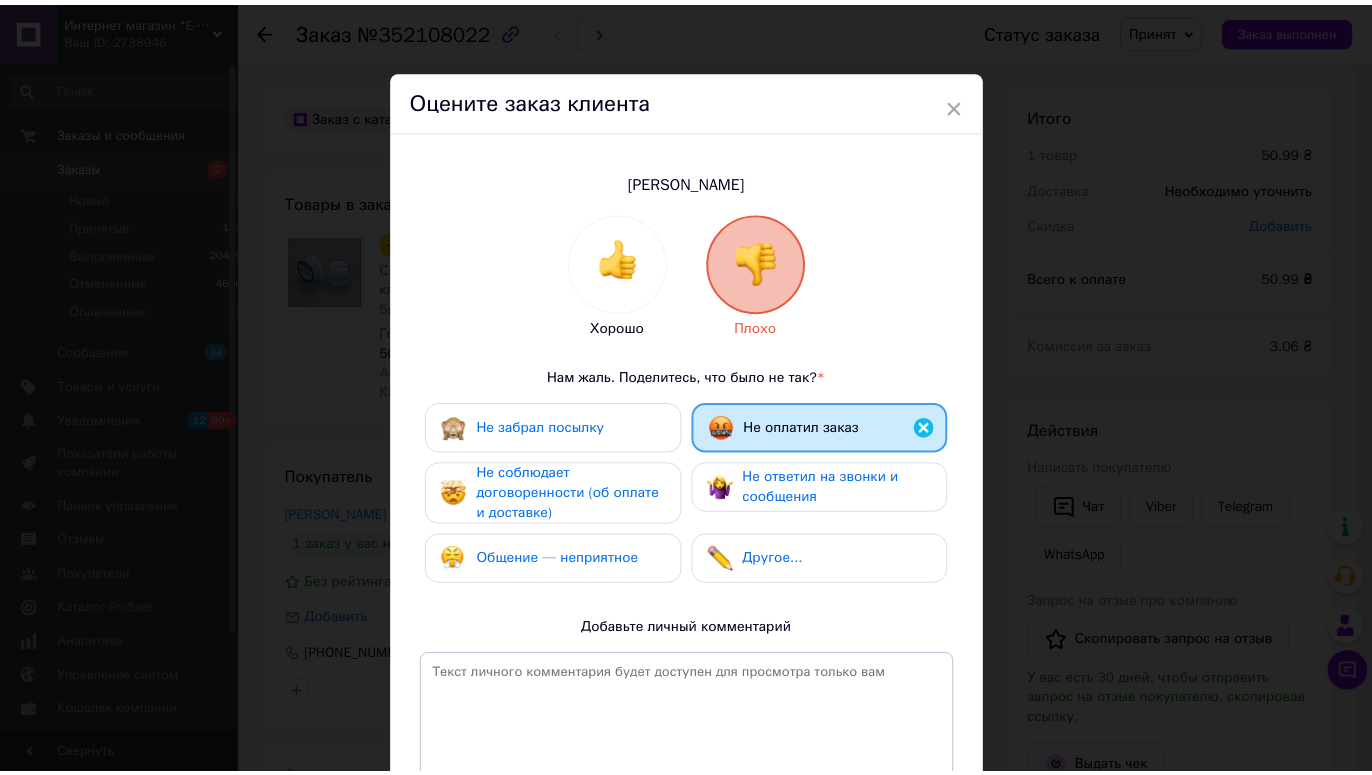 scroll, scrollTop: 240, scrollLeft: 0, axis: vertical 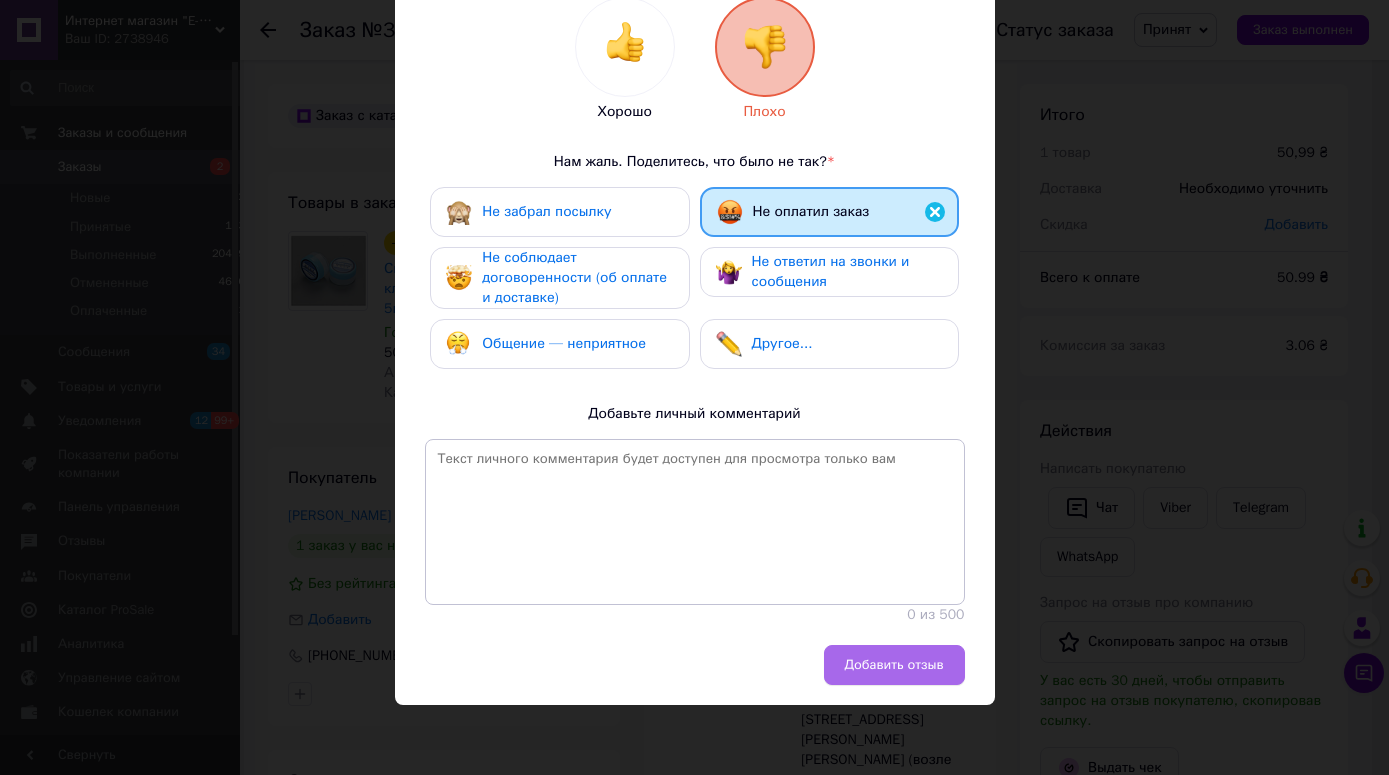 click on "Добавить отзыв" at bounding box center [894, 665] 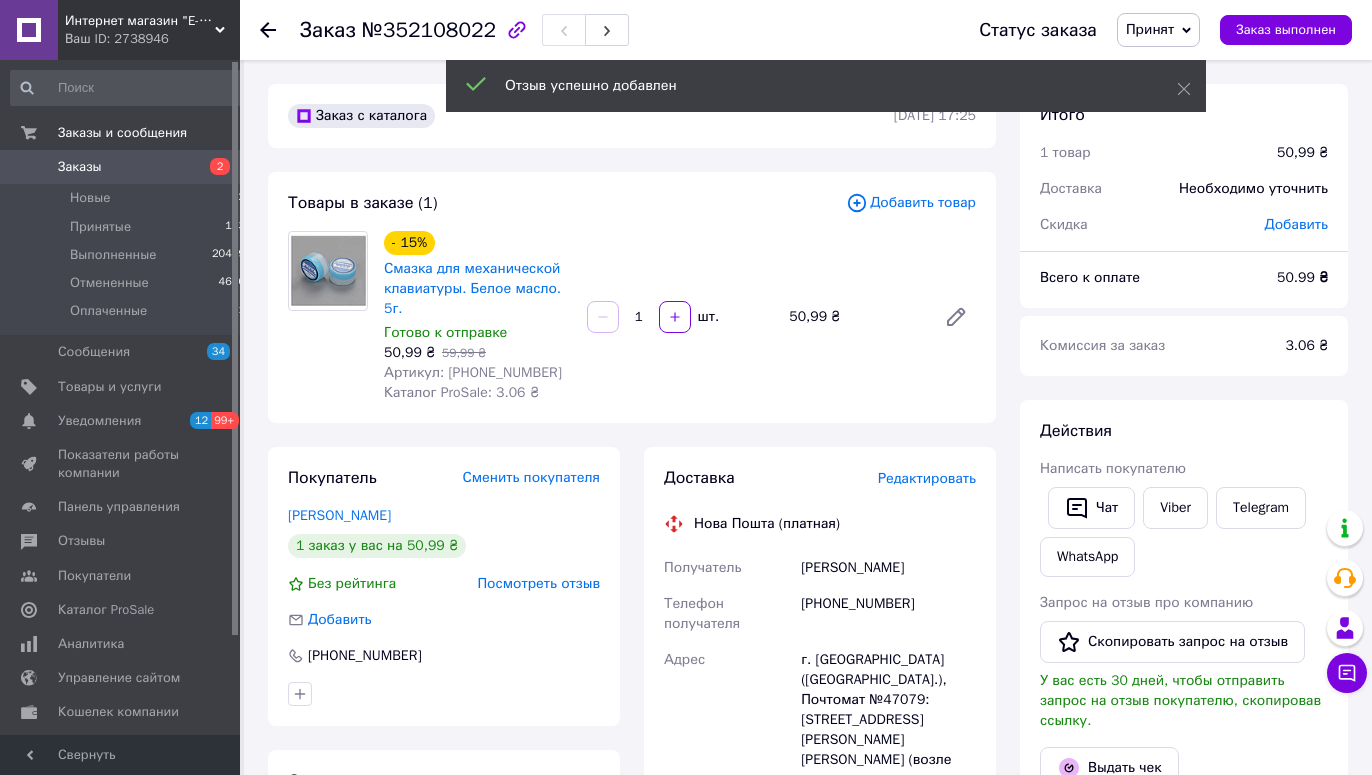 click on "Редактировать" at bounding box center [927, 478] 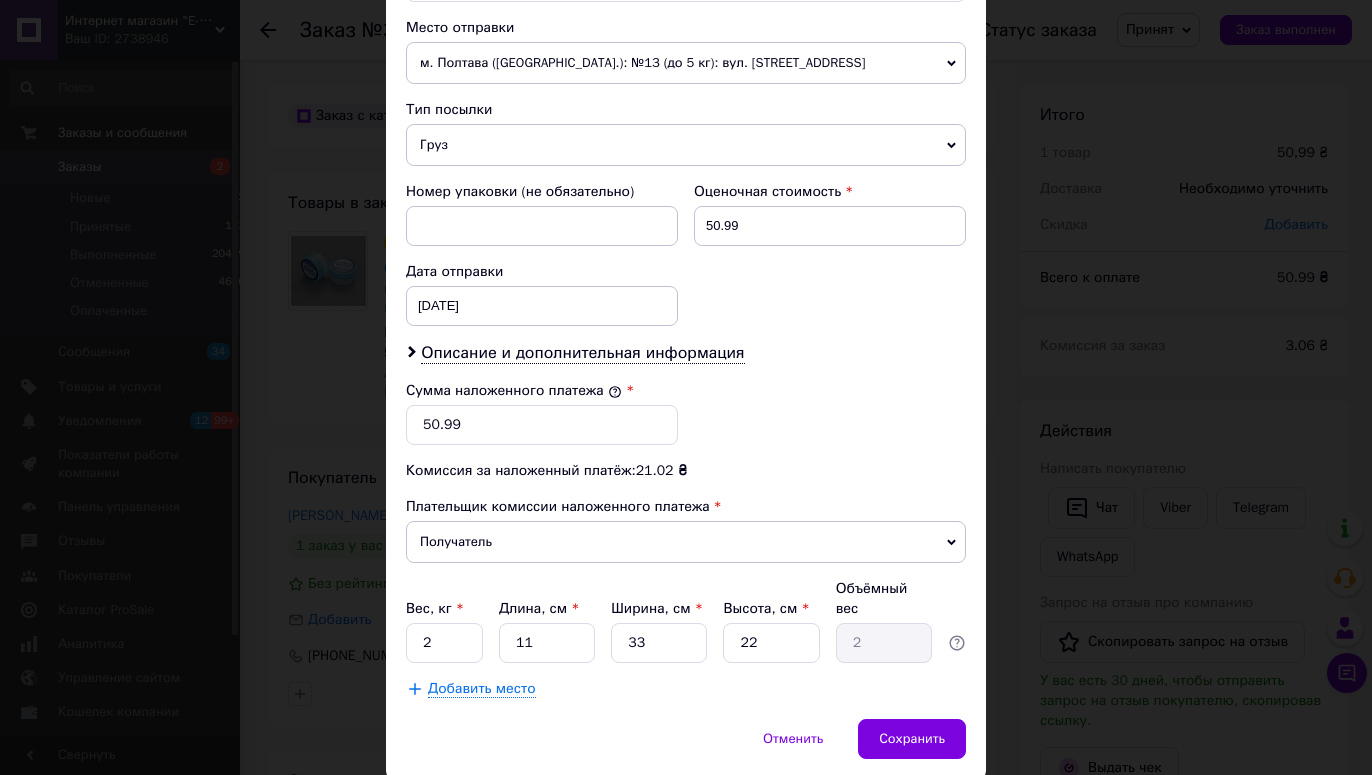 scroll, scrollTop: 773, scrollLeft: 0, axis: vertical 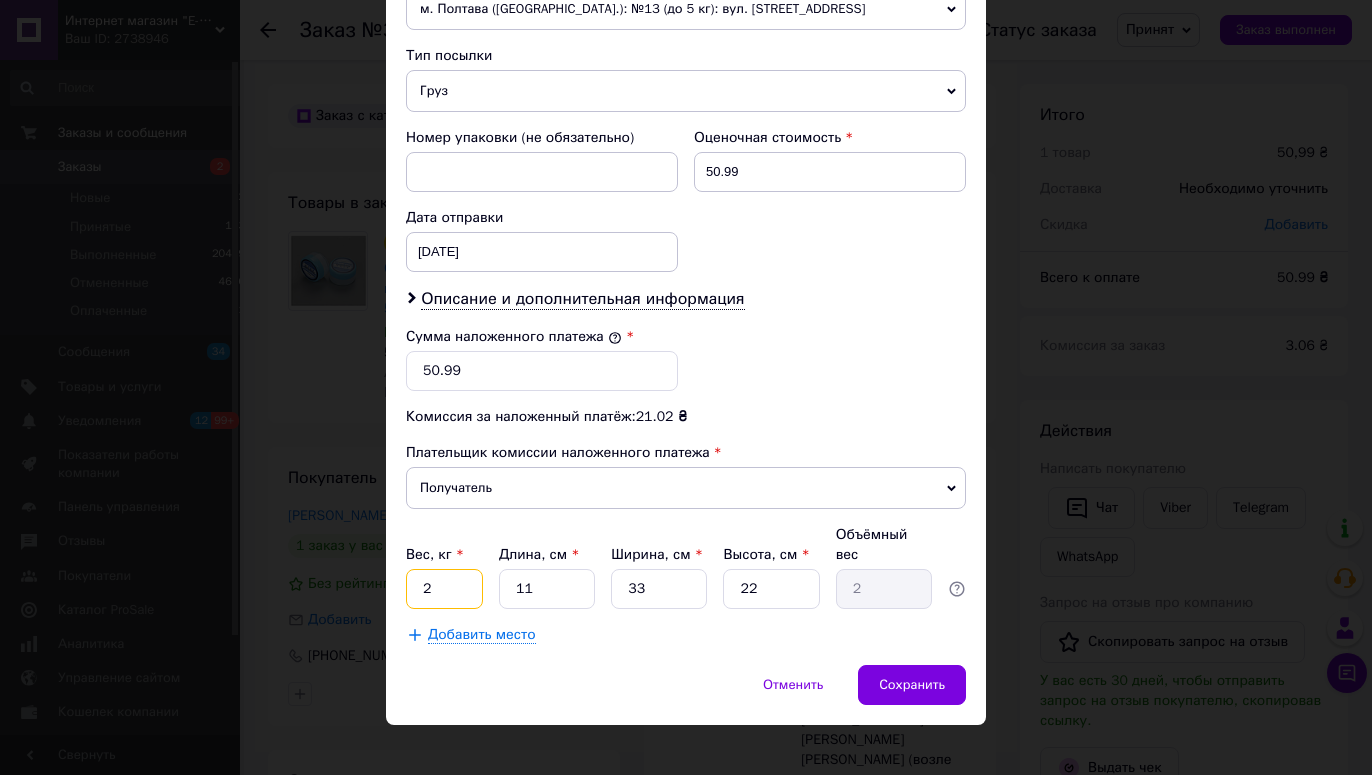 click on "2" at bounding box center (444, 589) 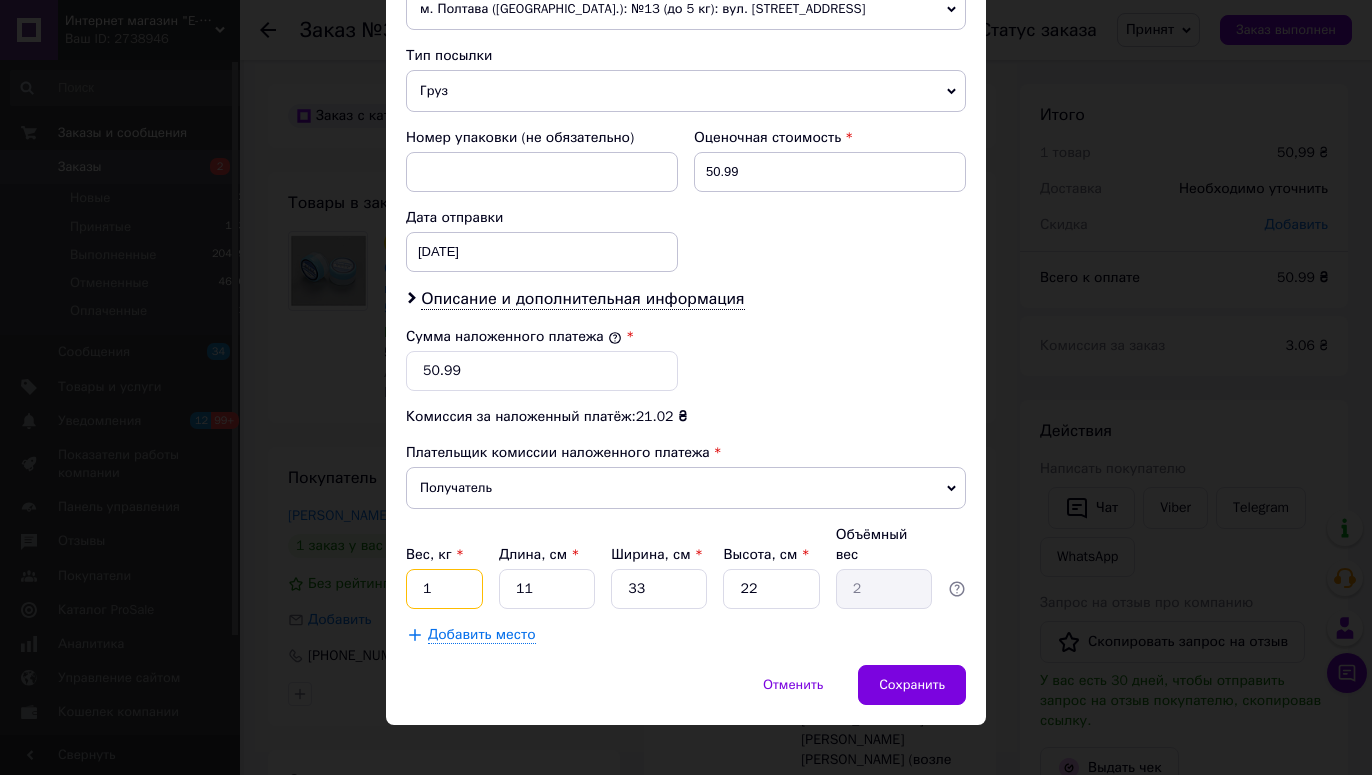 type on "1" 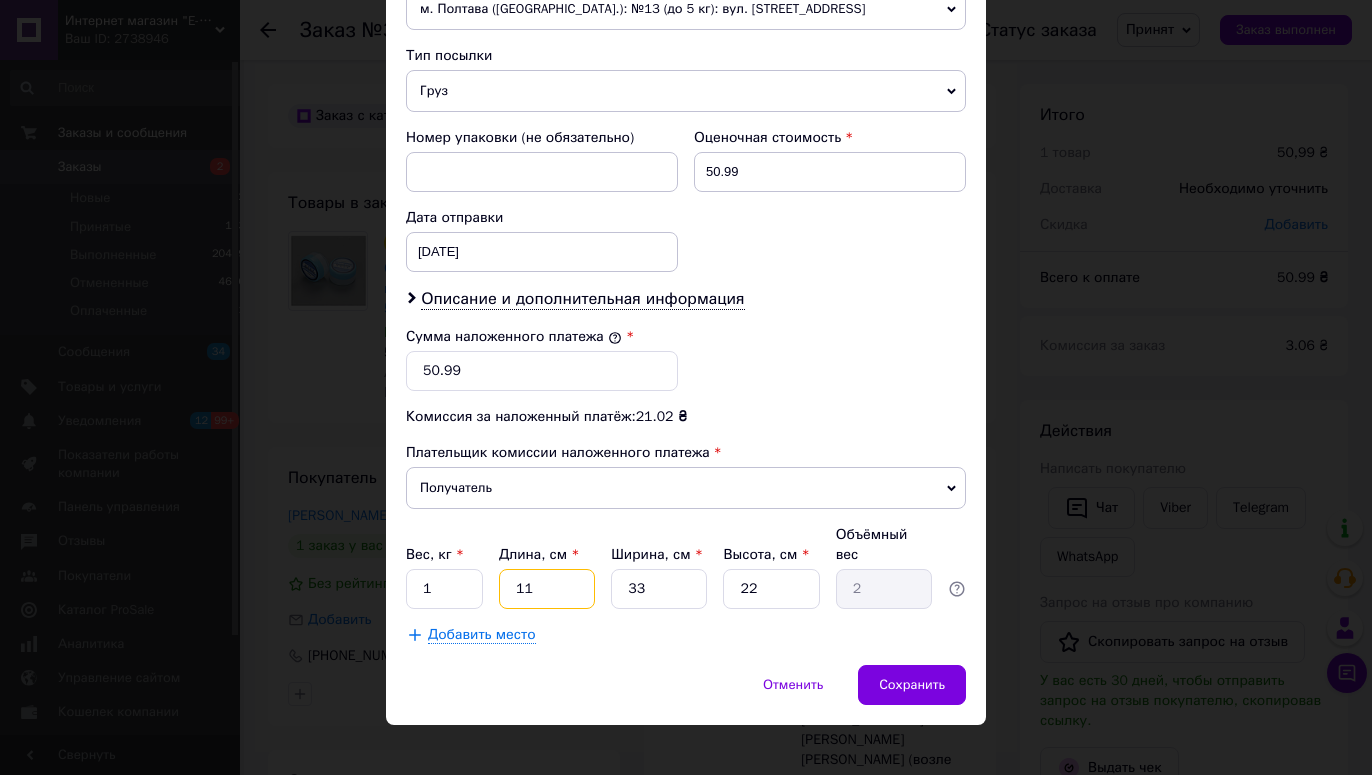drag, startPoint x: 506, startPoint y: 573, endPoint x: 537, endPoint y: 573, distance: 31 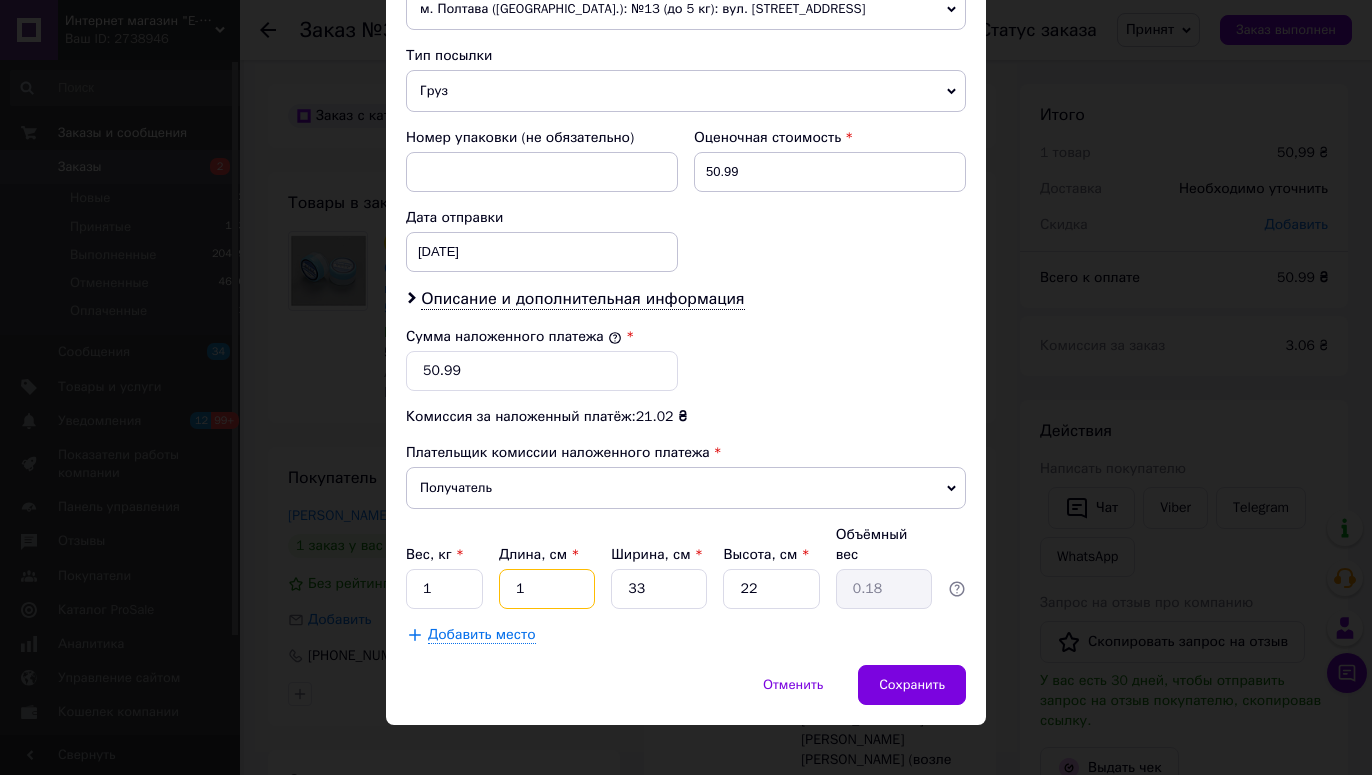 type on "1" 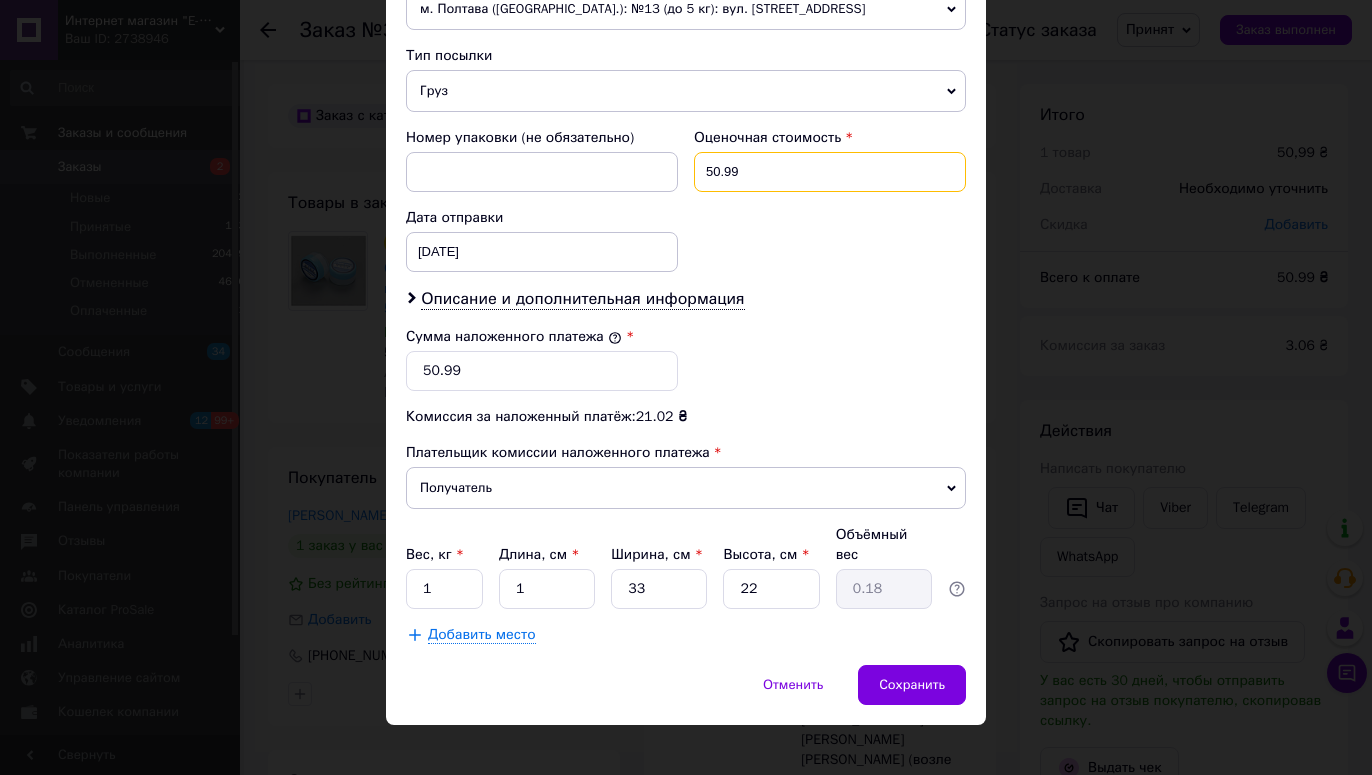 drag, startPoint x: 747, startPoint y: 176, endPoint x: 690, endPoint y: 175, distance: 57.00877 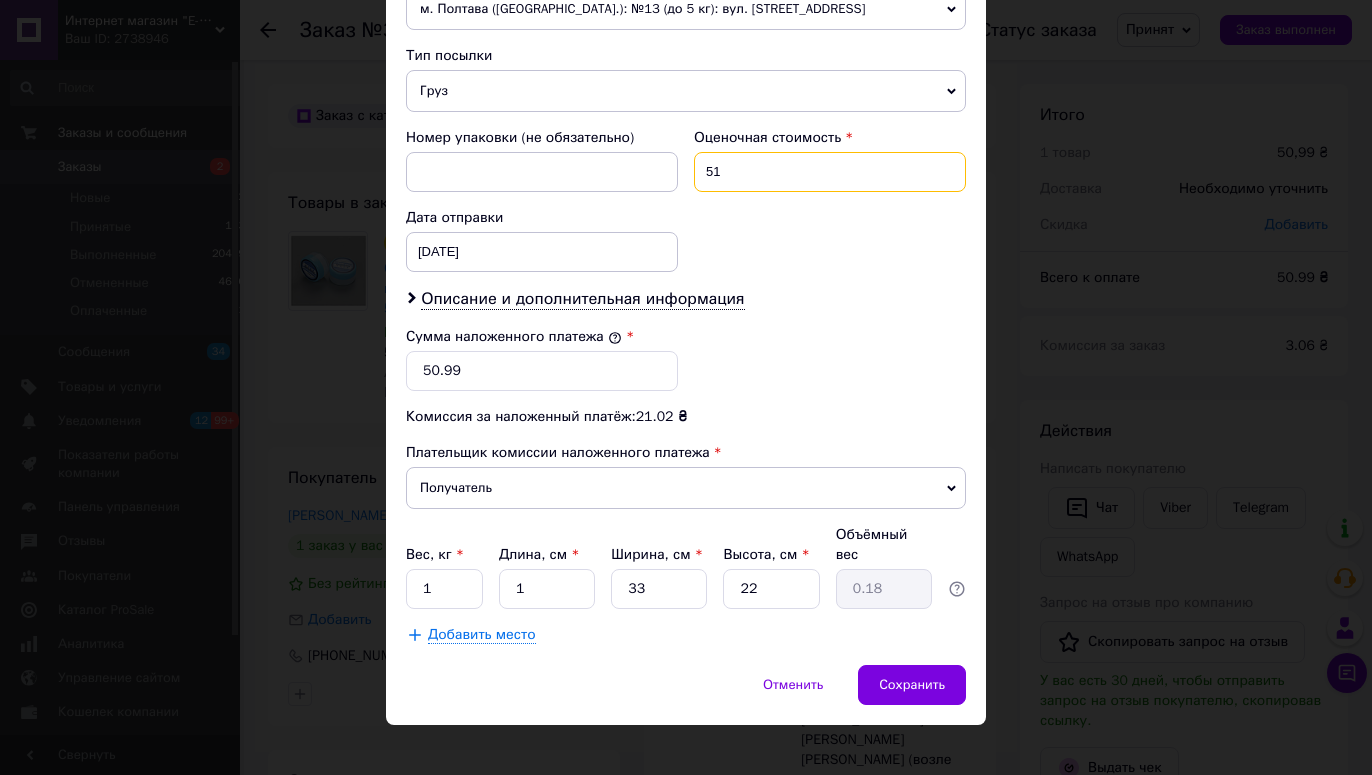 type on "51" 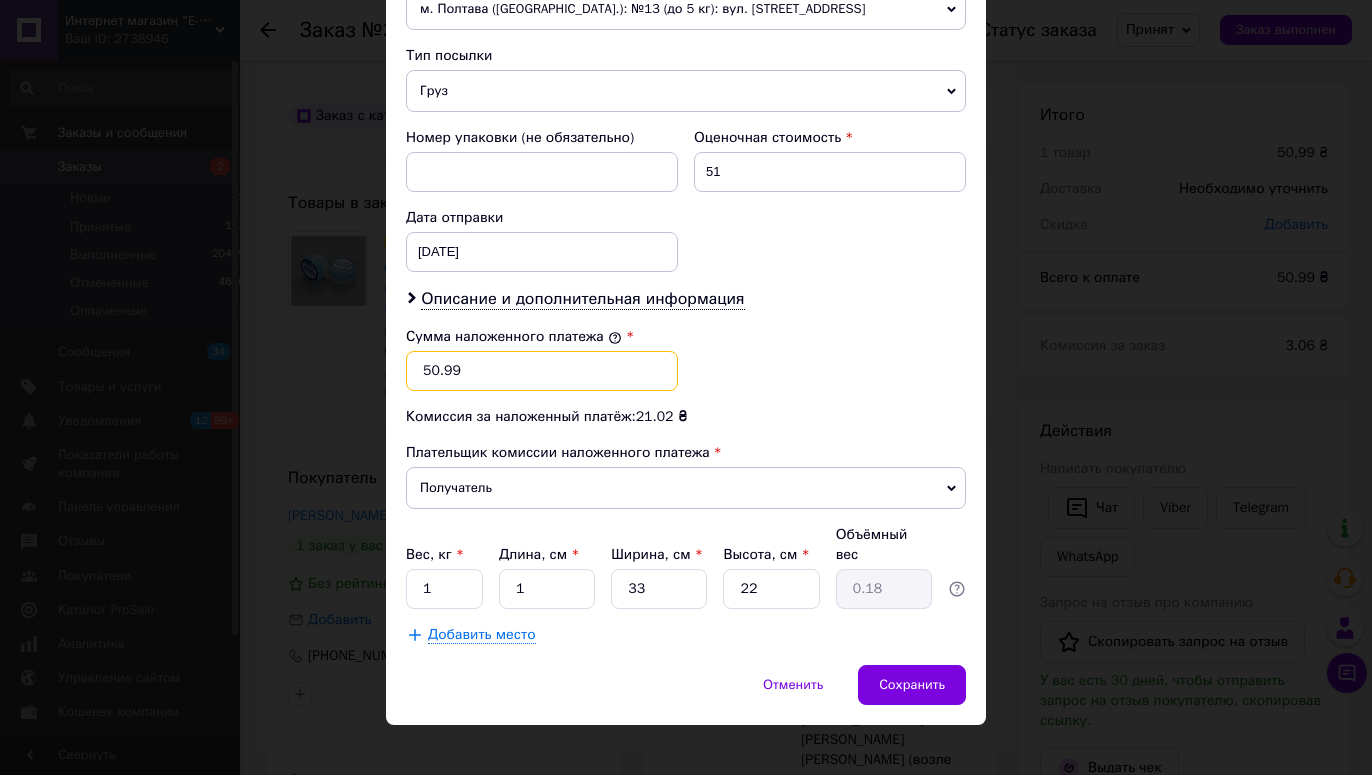drag, startPoint x: 458, startPoint y: 364, endPoint x: 400, endPoint y: 372, distance: 58.549126 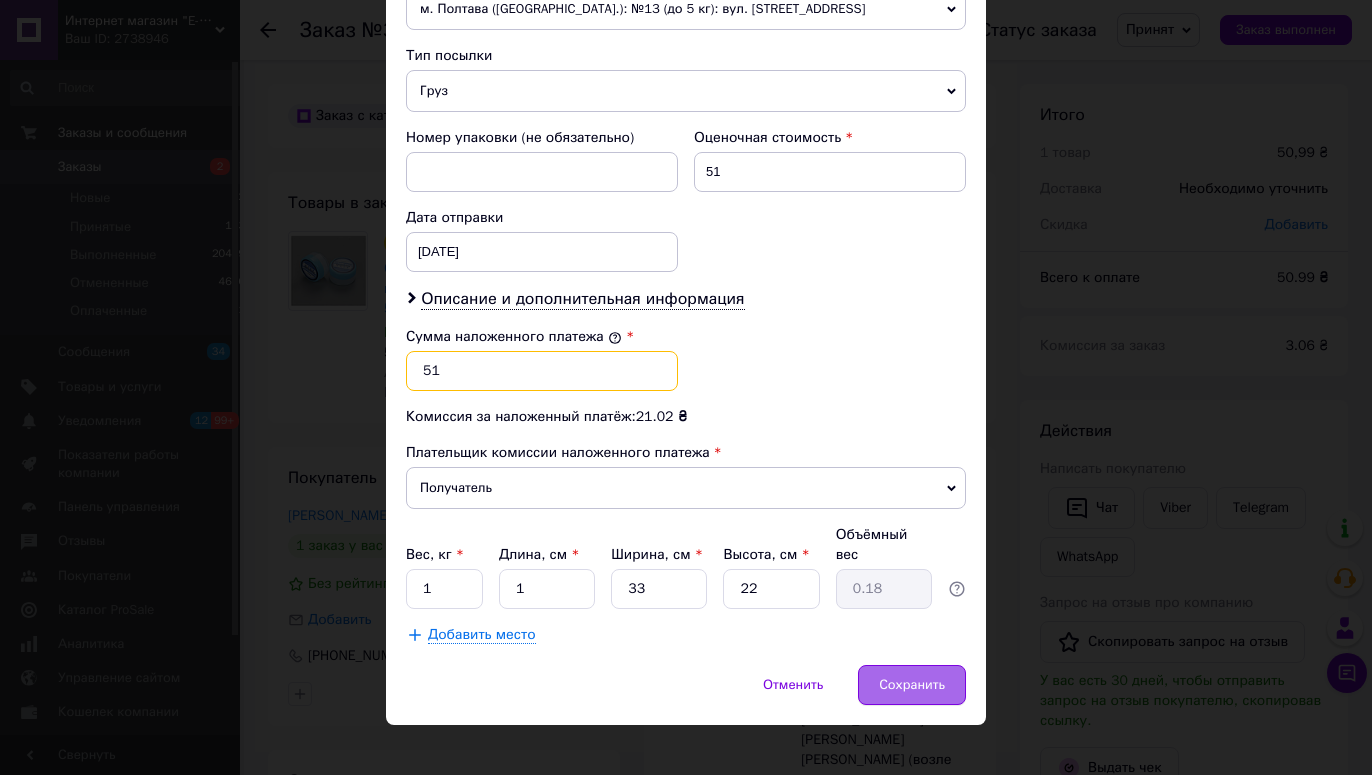 type on "51" 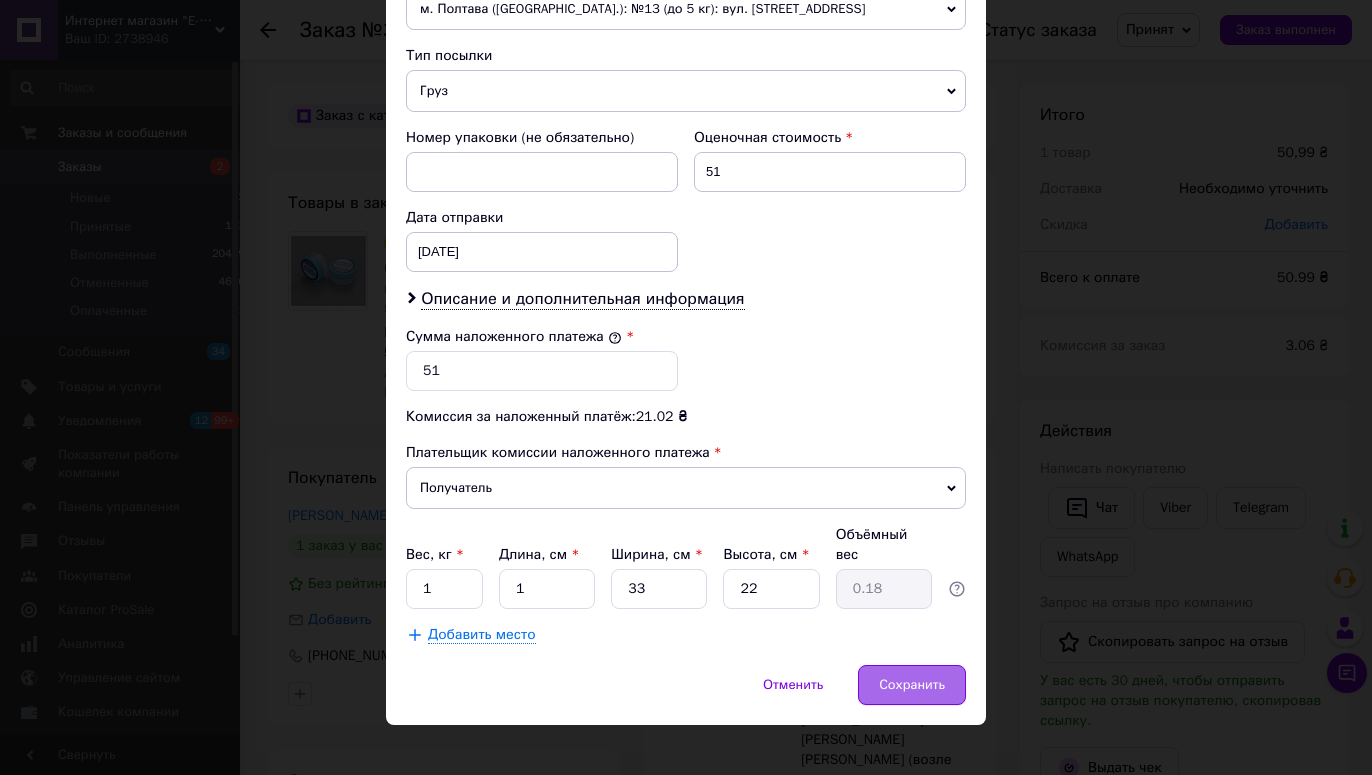 click on "Сохранить" at bounding box center [912, 685] 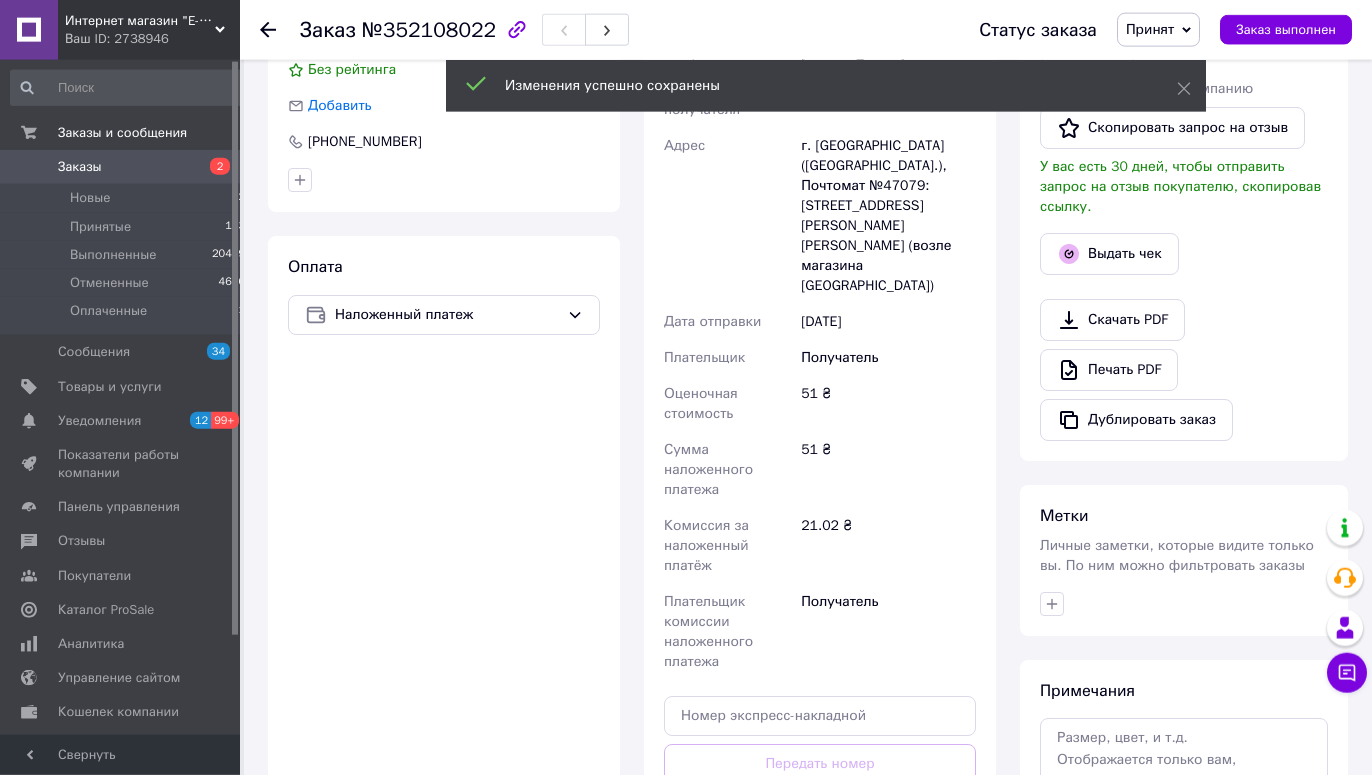 scroll, scrollTop: 612, scrollLeft: 0, axis: vertical 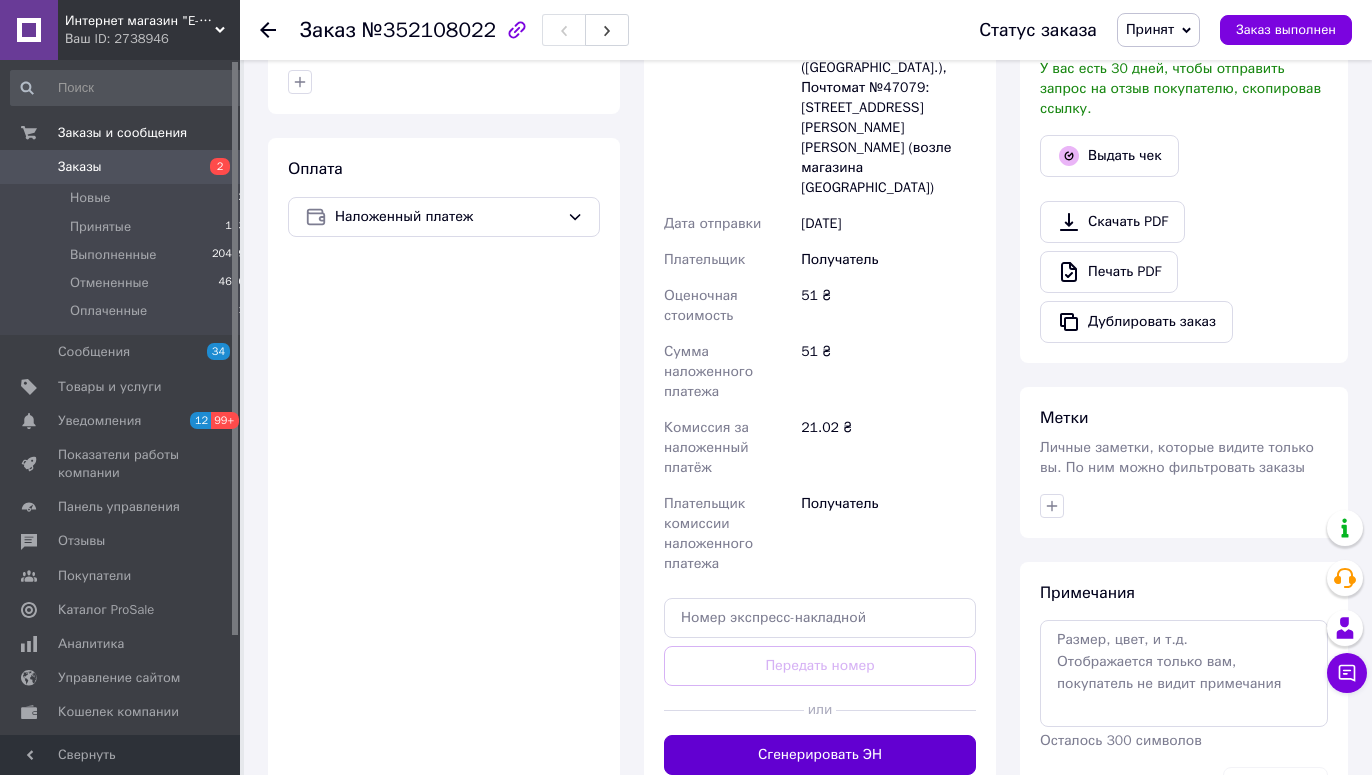 click on "Сгенерировать ЭН" at bounding box center [820, 755] 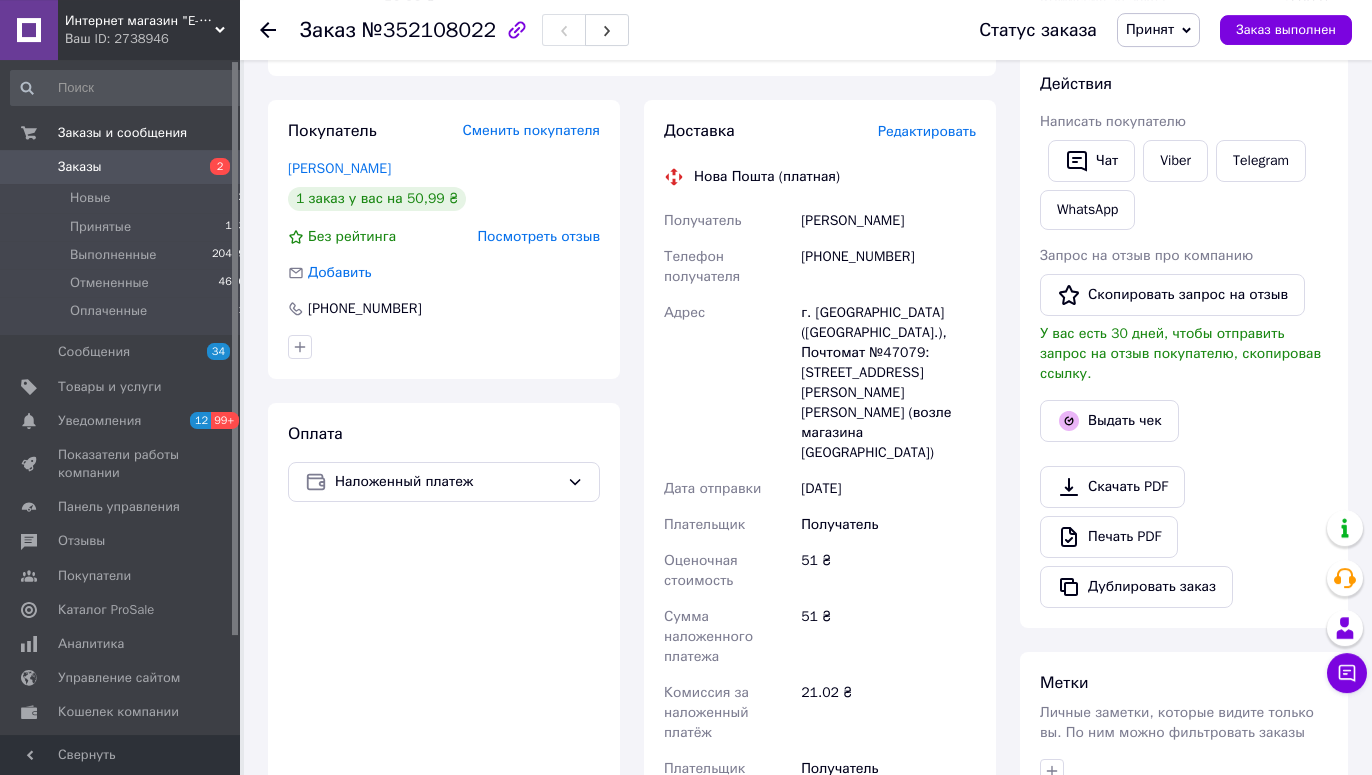 scroll, scrollTop: 306, scrollLeft: 0, axis: vertical 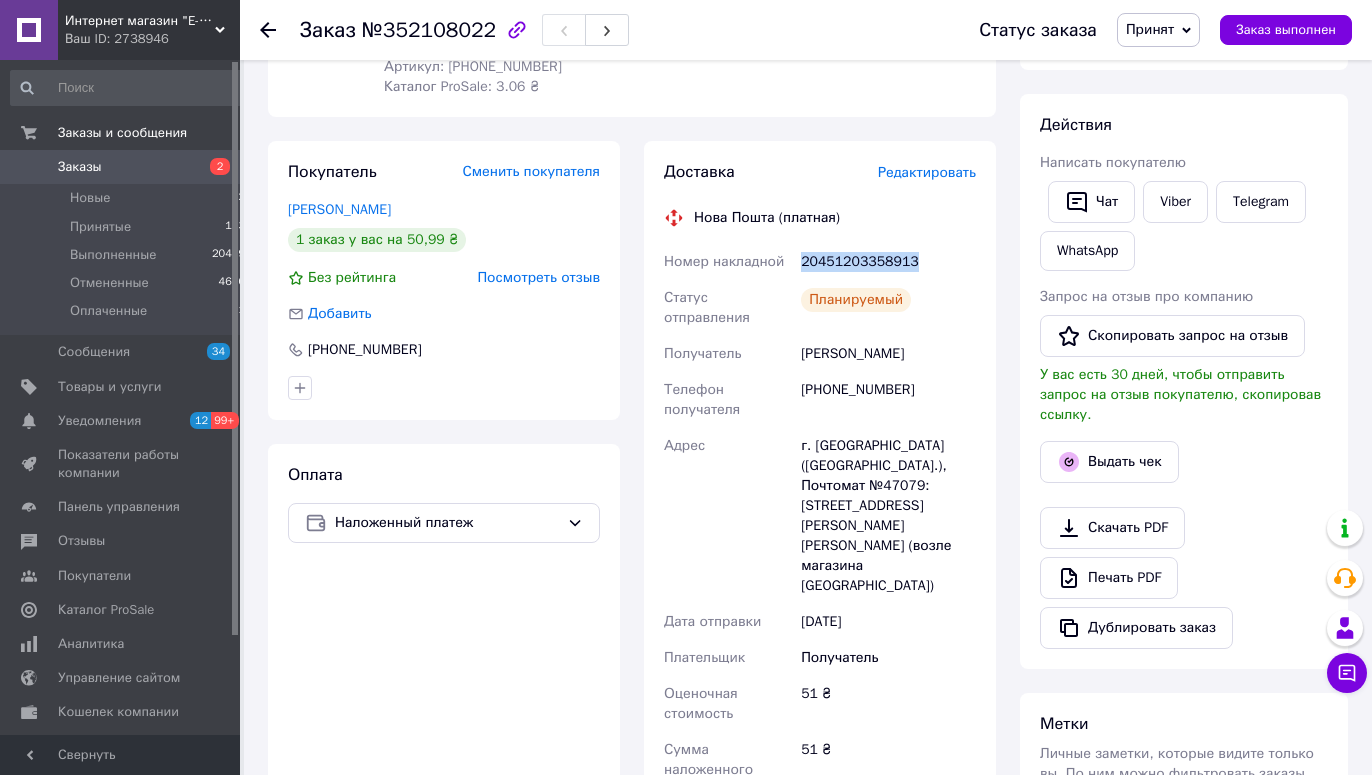 drag, startPoint x: 911, startPoint y: 239, endPoint x: 803, endPoint y: 243, distance: 108.07405 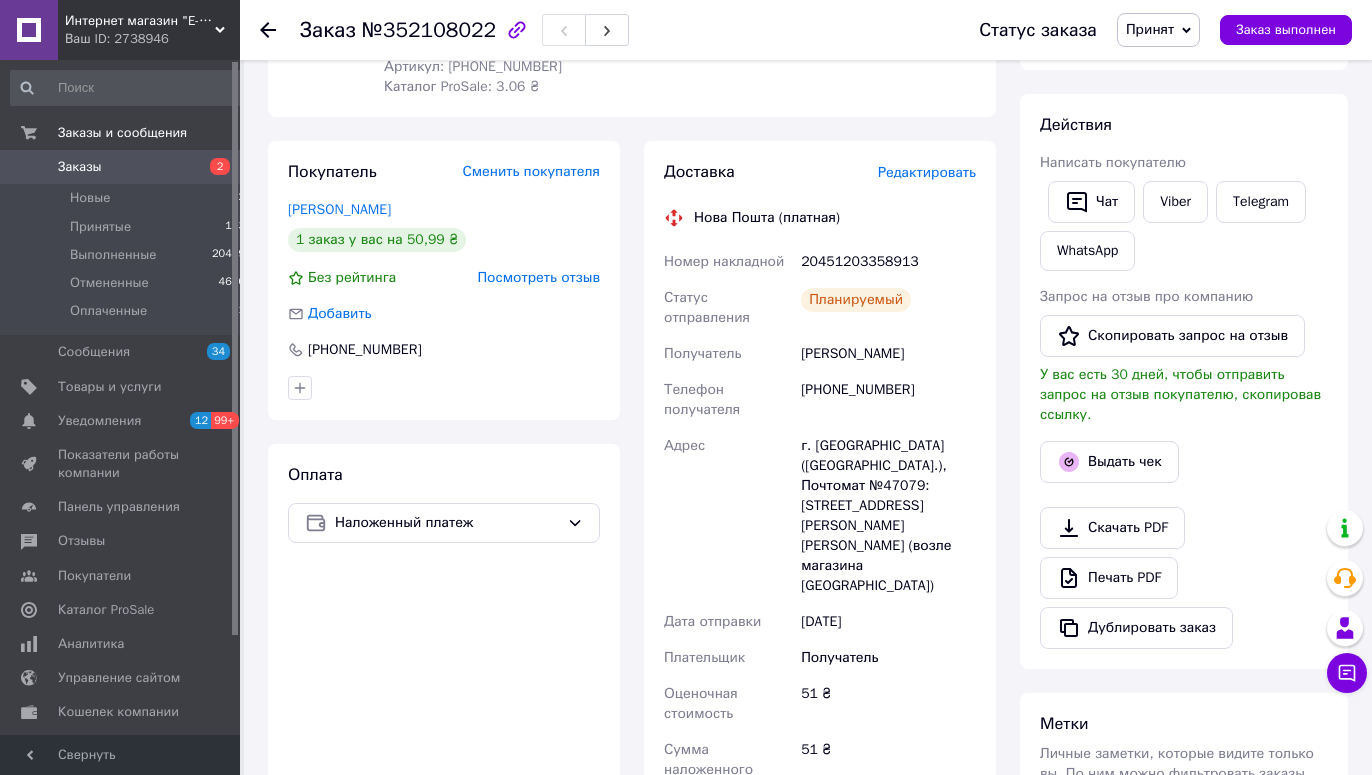 click 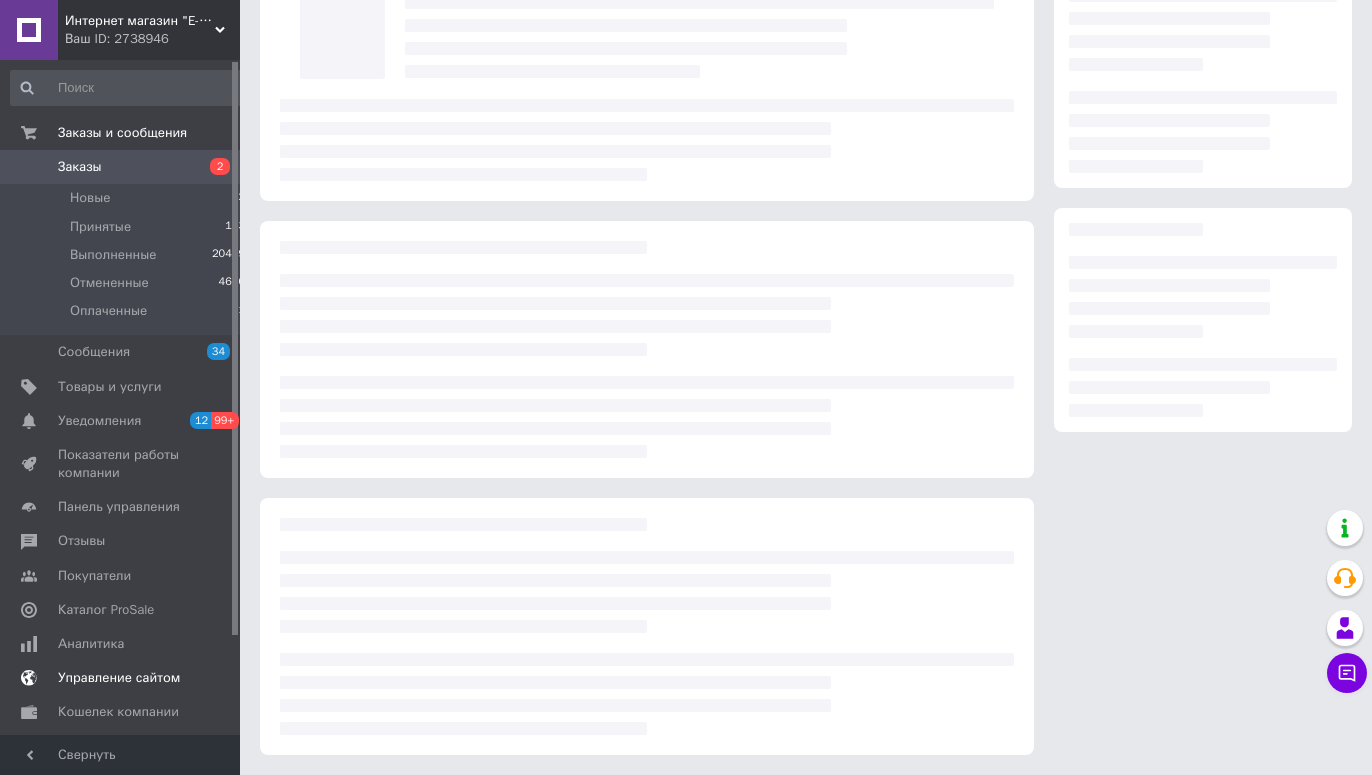 scroll, scrollTop: 0, scrollLeft: 0, axis: both 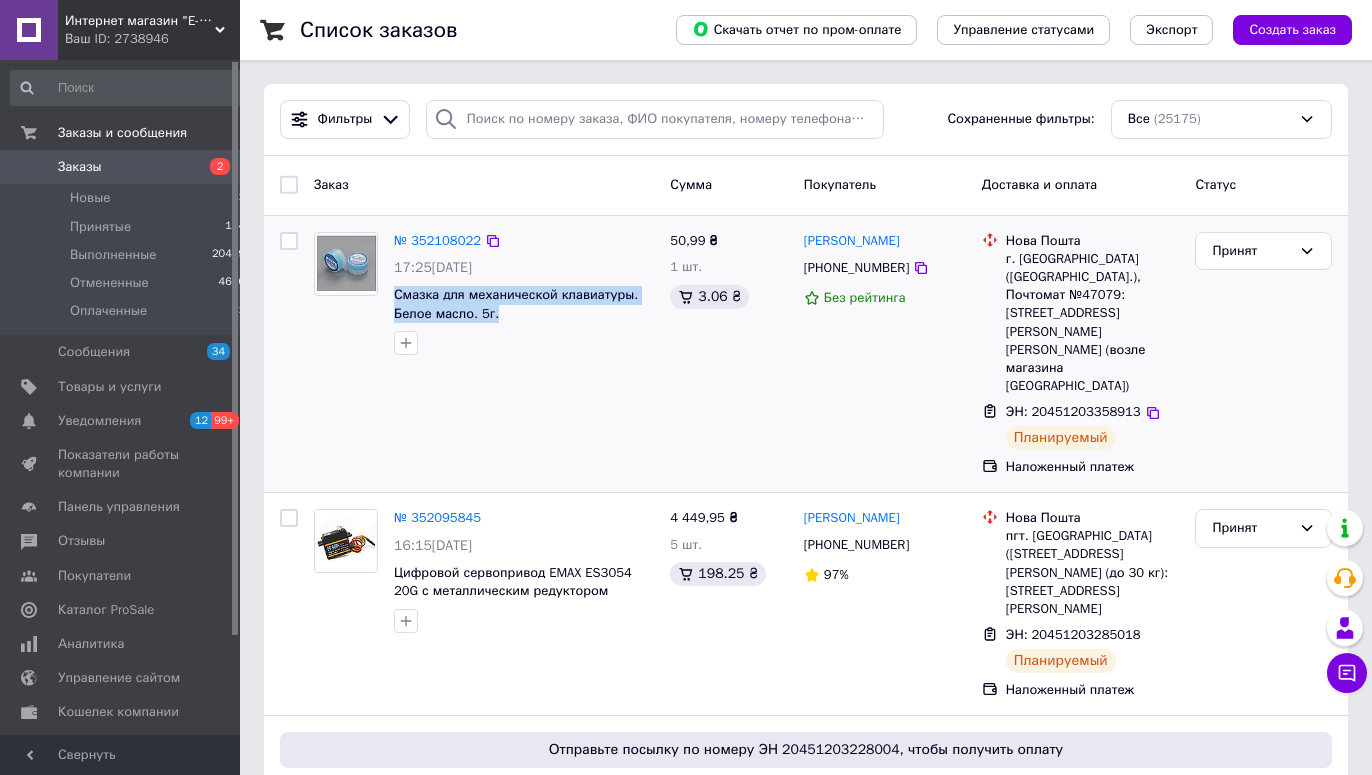 drag, startPoint x: 502, startPoint y: 317, endPoint x: 392, endPoint y: 297, distance: 111.8034 